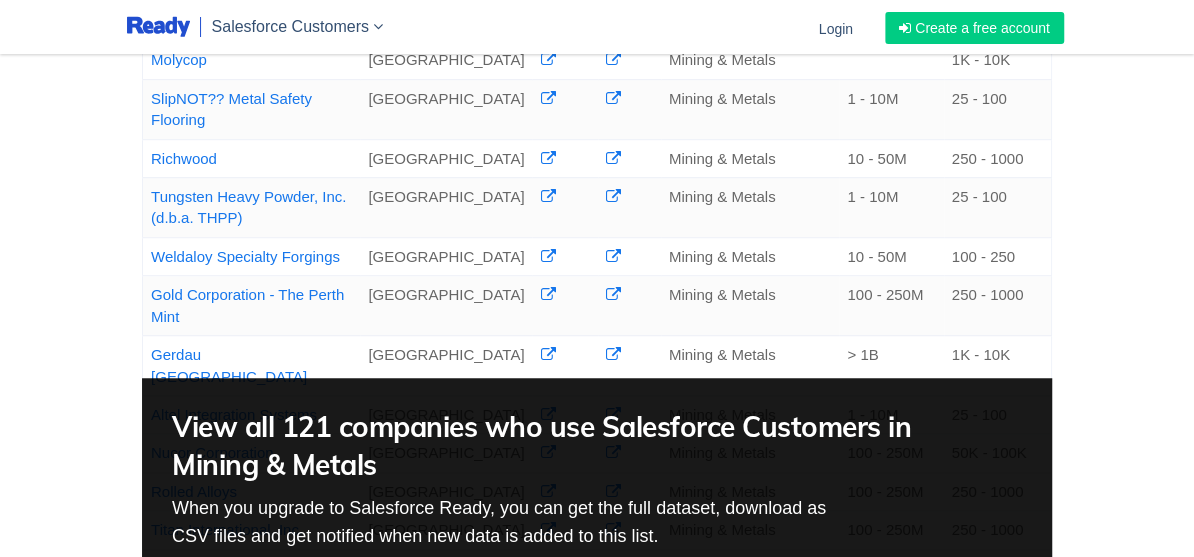 scroll, scrollTop: 500, scrollLeft: 0, axis: vertical 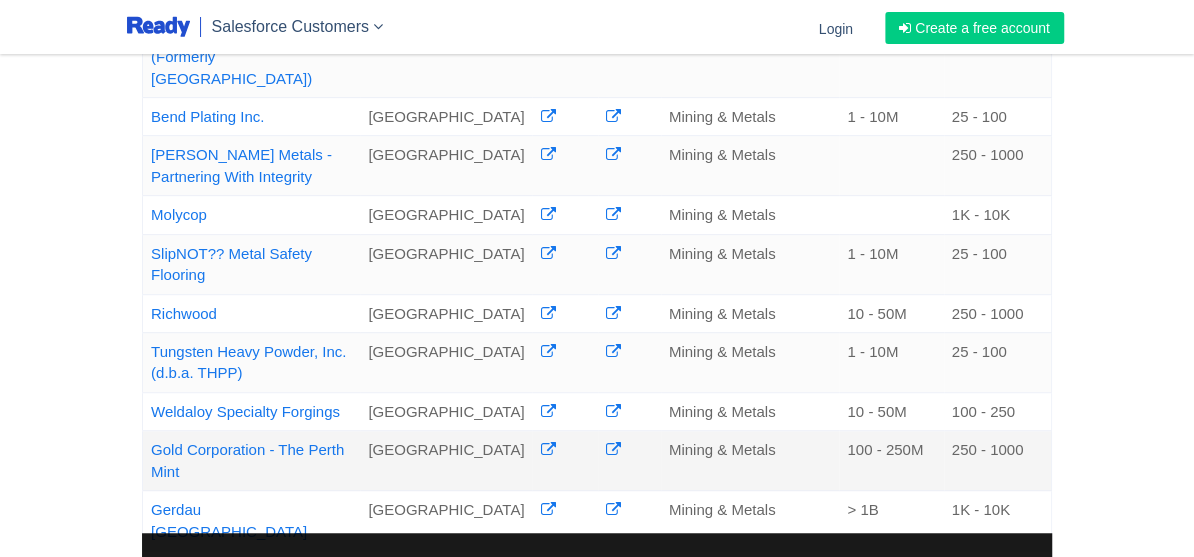 click on "Gold Corporation - The Perth Mint" at bounding box center [252, 461] 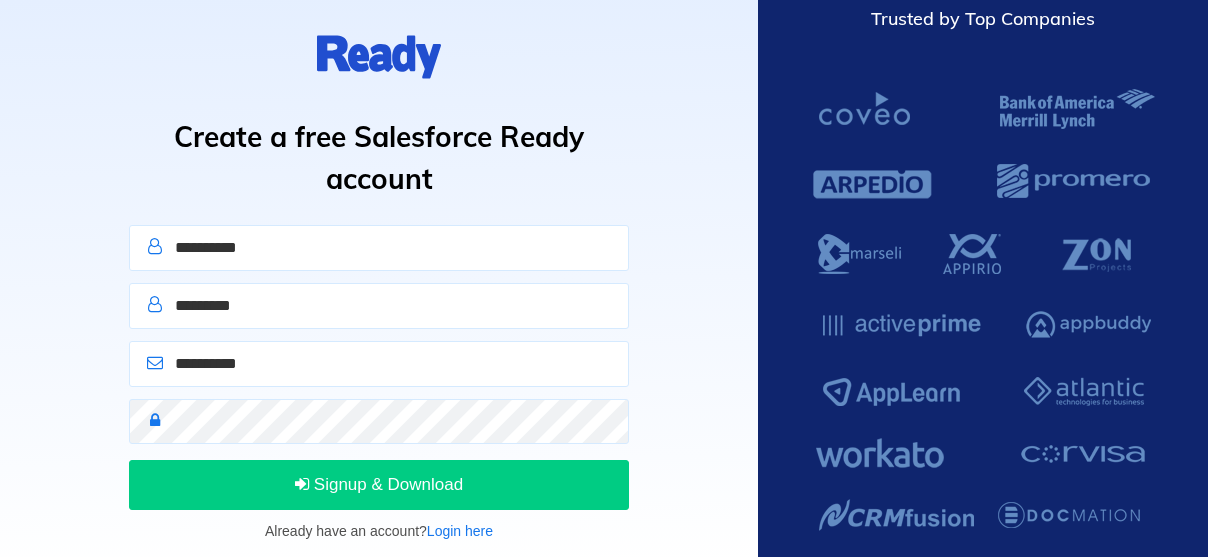 scroll, scrollTop: 0, scrollLeft: 0, axis: both 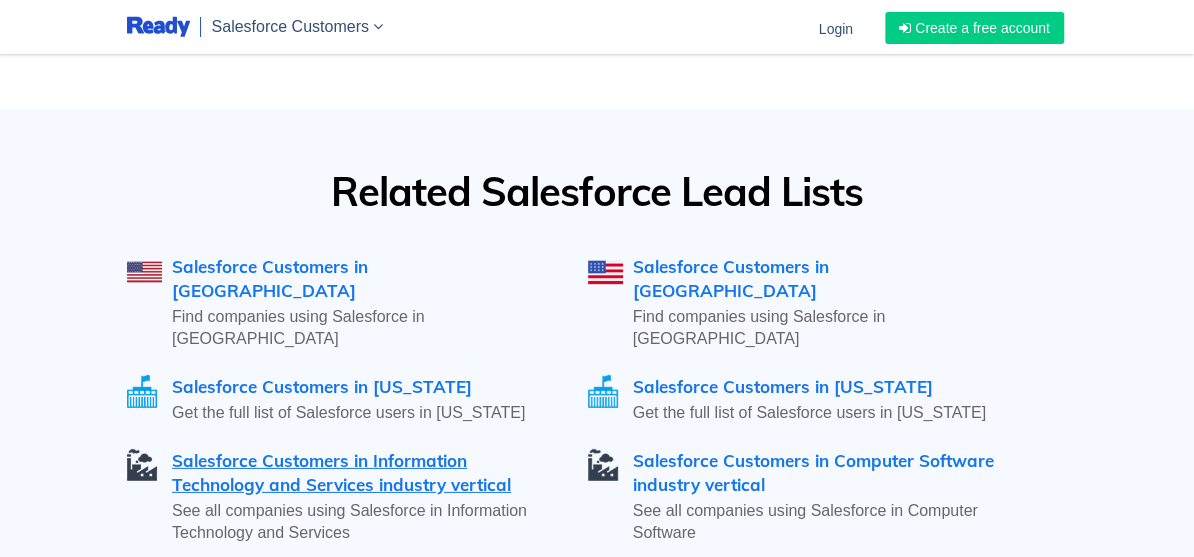 click on "Salesforce Customers in Information Technology and Services industry vertical" at bounding box center [341, 472] 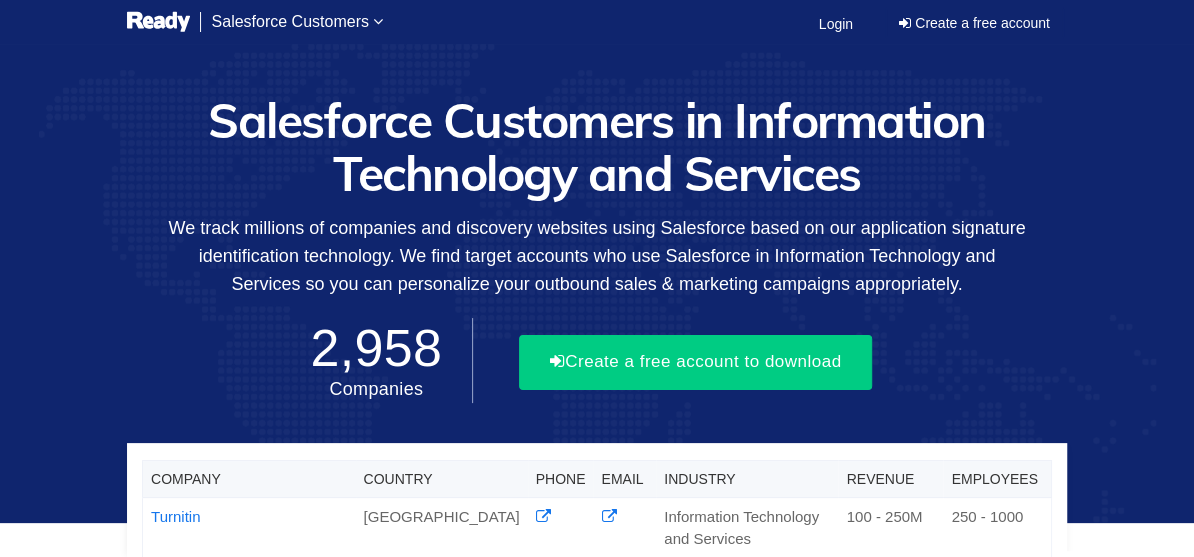 scroll, scrollTop: 200, scrollLeft: 0, axis: vertical 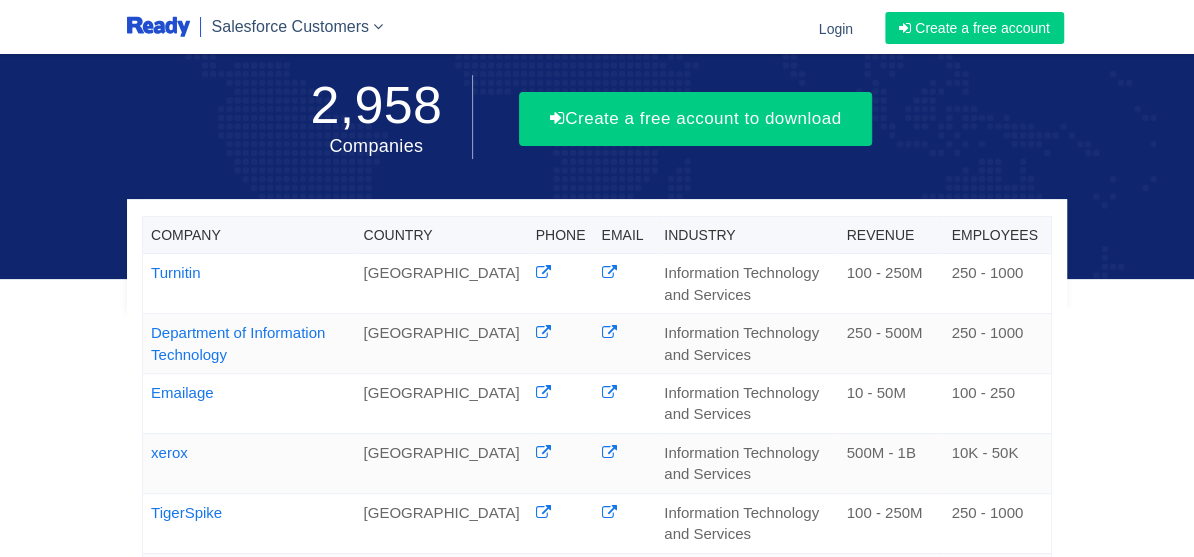 click on "Country" at bounding box center [442, 235] 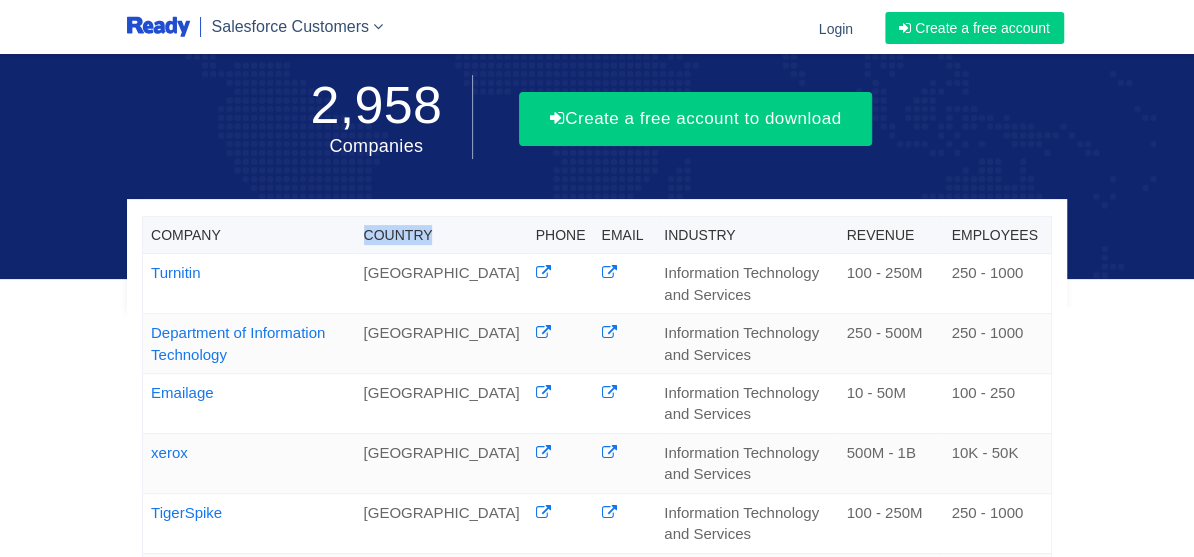 drag, startPoint x: 408, startPoint y: 223, endPoint x: 412, endPoint y: 235, distance: 12.649111 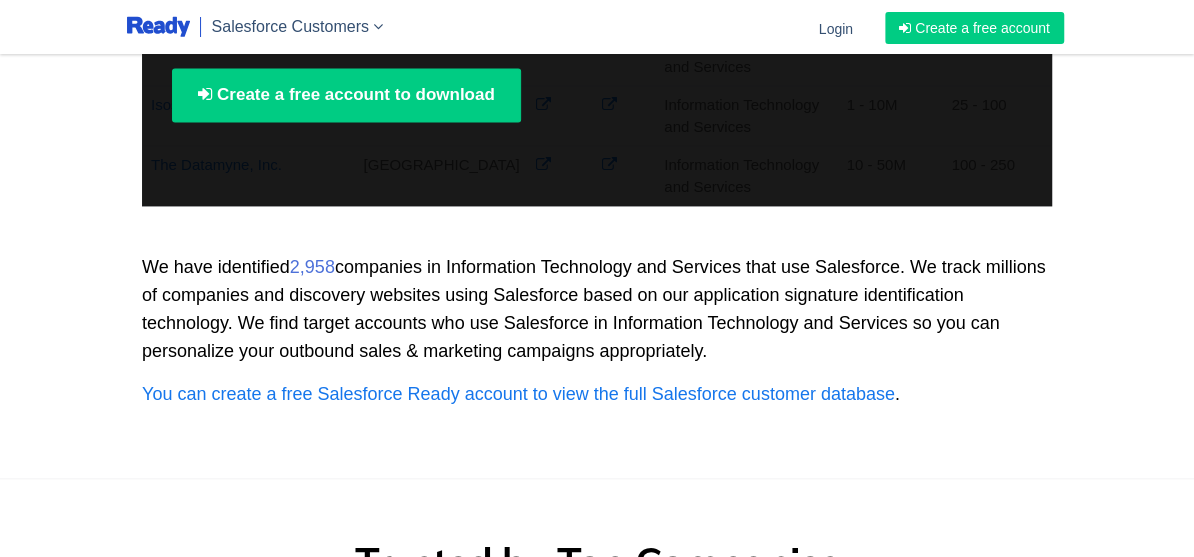 scroll, scrollTop: 1600, scrollLeft: 0, axis: vertical 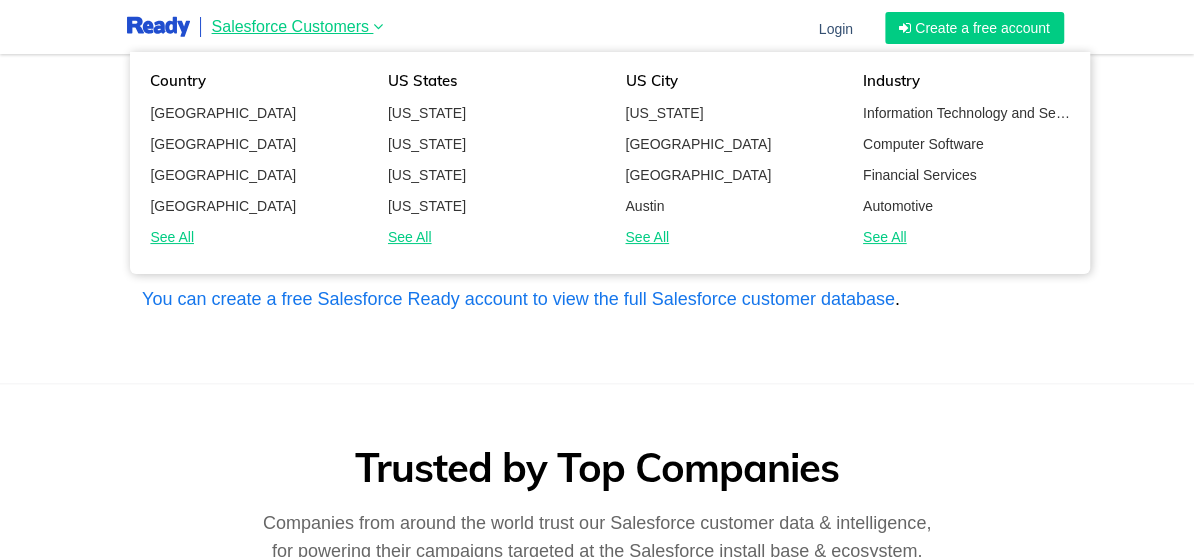 click on "Salesforce Customers" at bounding box center (290, 26) 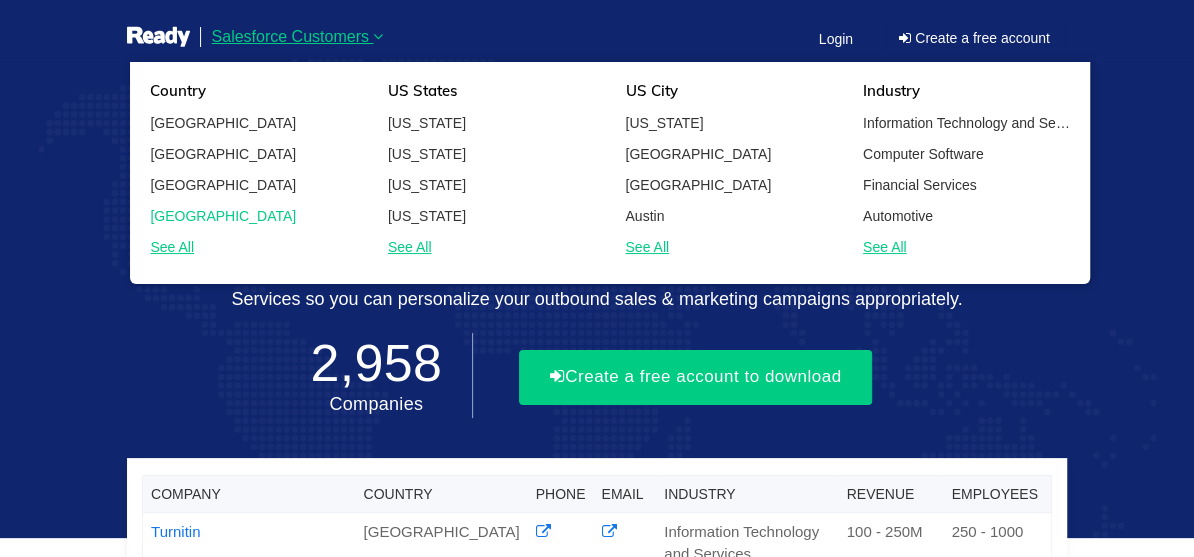 click on "[GEOGRAPHIC_DATA]" at bounding box center [254, 216] 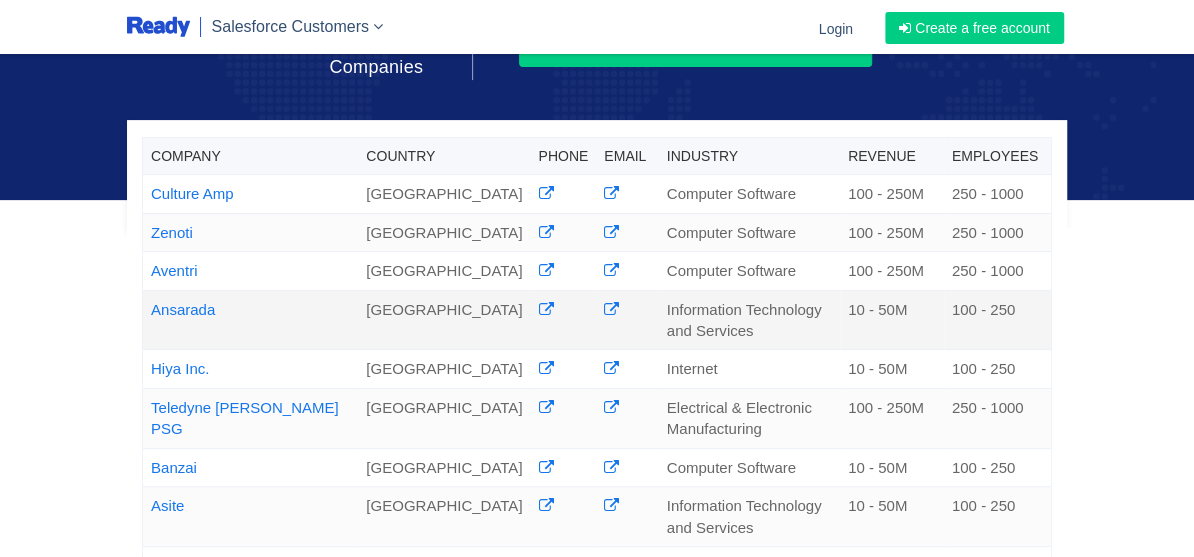 scroll, scrollTop: 299, scrollLeft: 0, axis: vertical 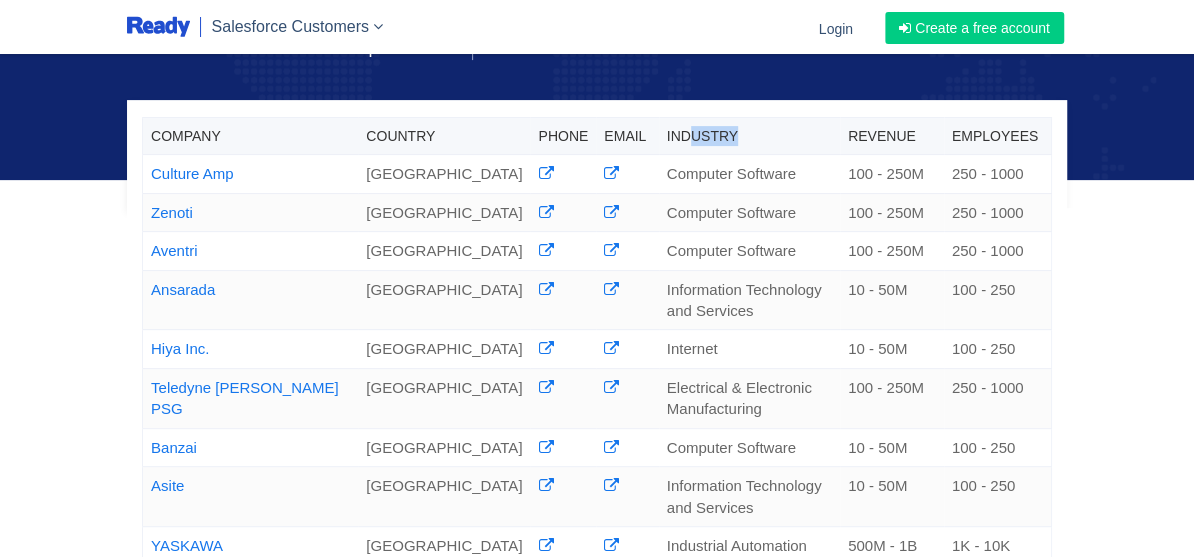 drag, startPoint x: 725, startPoint y: 88, endPoint x: 666, endPoint y: 82, distance: 59.3043 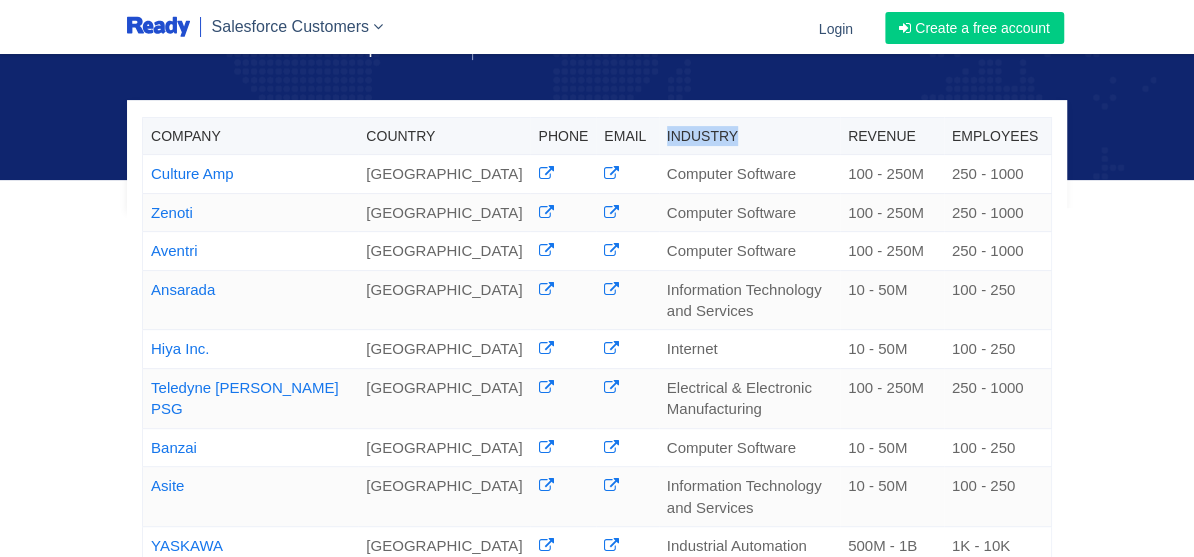 click on "Industry" at bounding box center [749, 136] 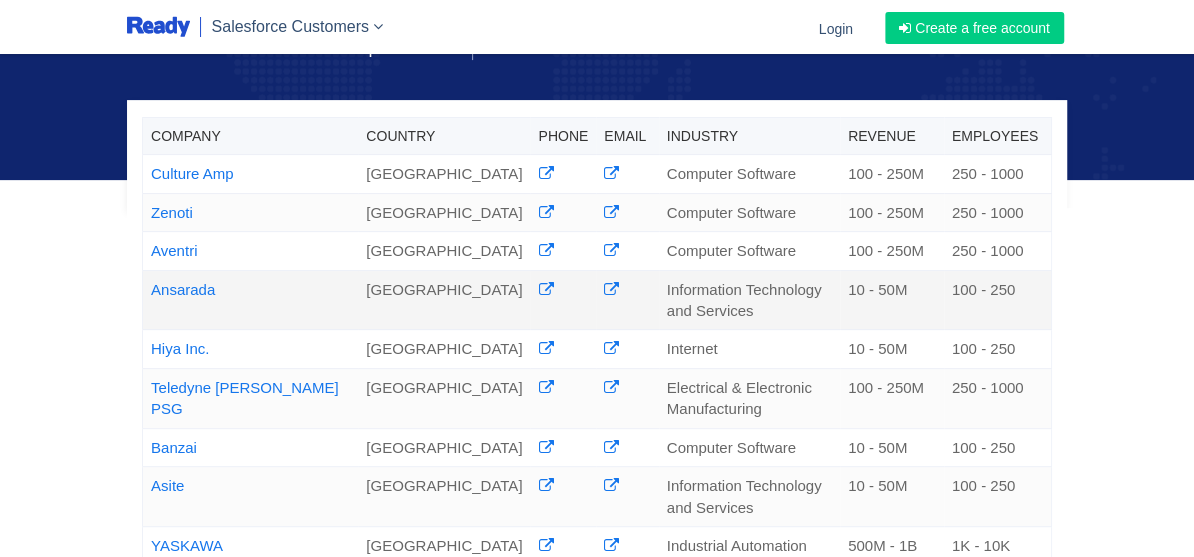 drag, startPoint x: 702, startPoint y: 231, endPoint x: 701, endPoint y: 249, distance: 18.027756 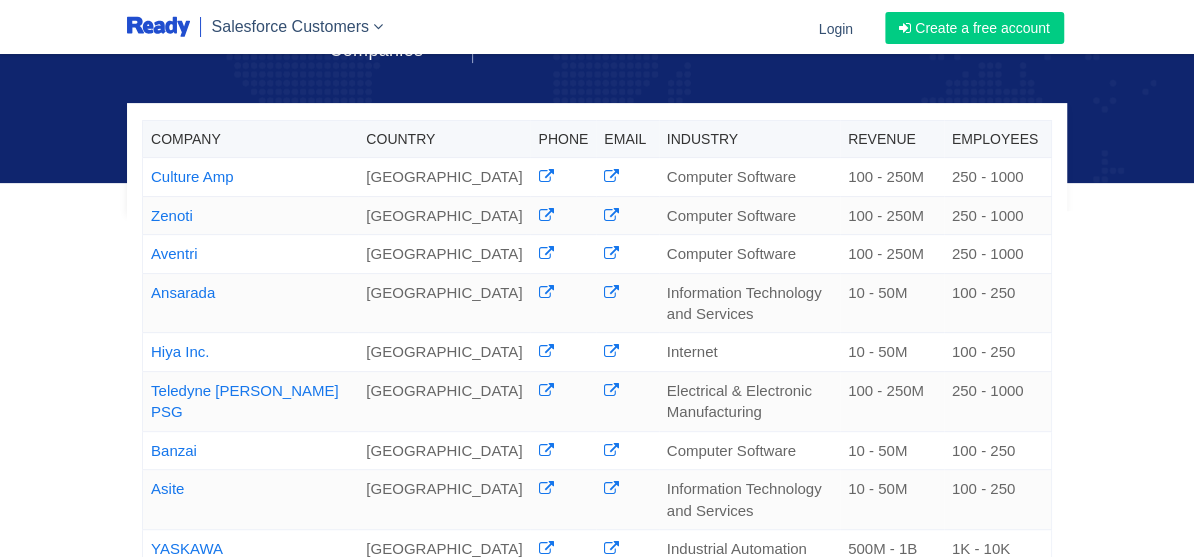 scroll, scrollTop: 600, scrollLeft: 0, axis: vertical 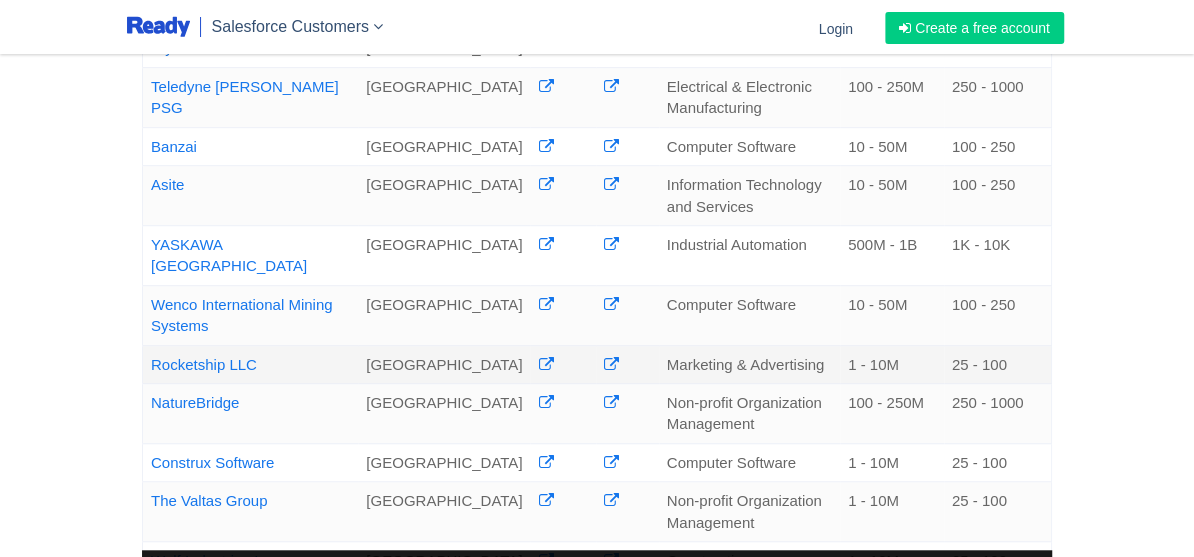 click on "Rocketship LLC" at bounding box center [204, 364] 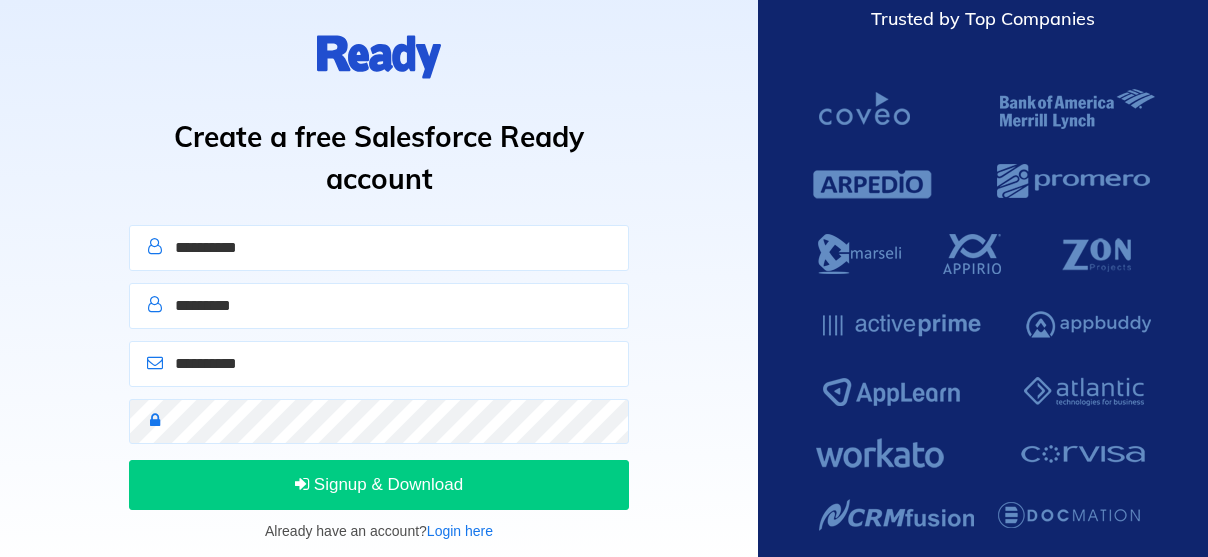 scroll, scrollTop: 0, scrollLeft: 0, axis: both 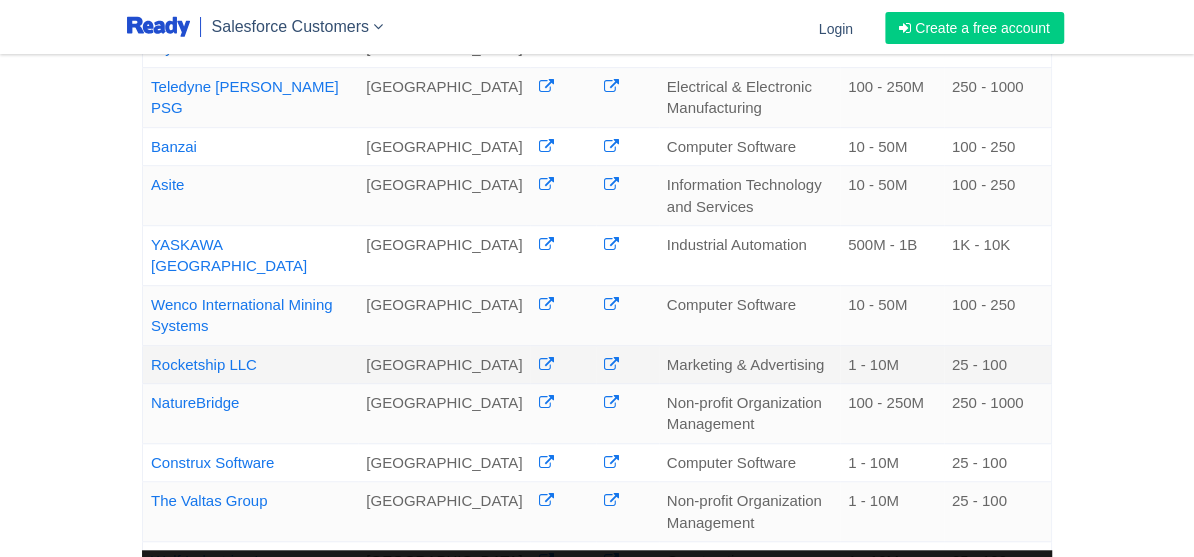 drag, startPoint x: 1015, startPoint y: 274, endPoint x: 148, endPoint y: 292, distance: 867.1868 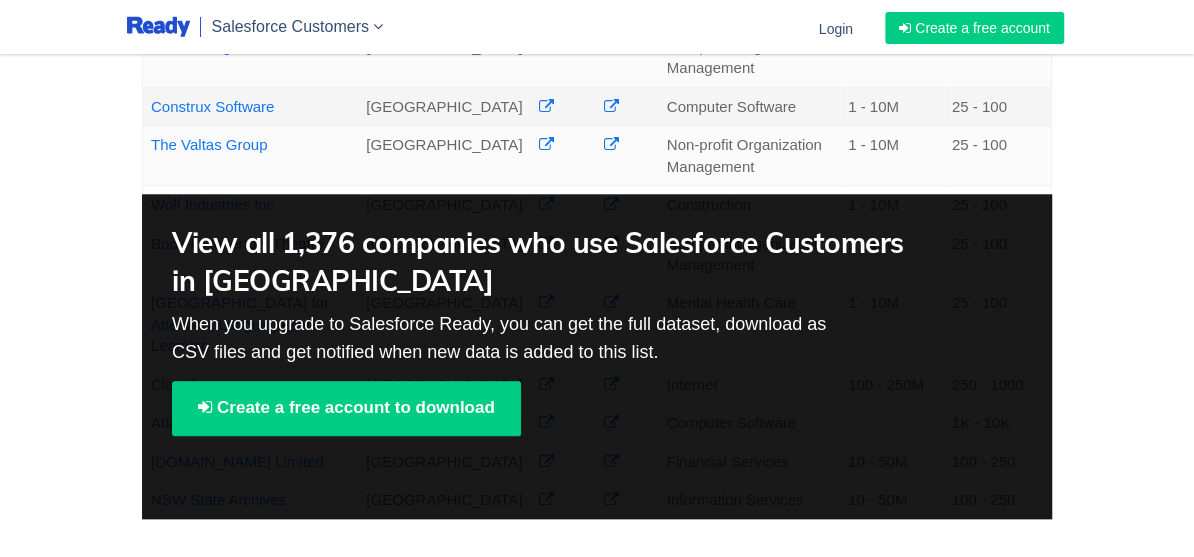scroll, scrollTop: 1100, scrollLeft: 0, axis: vertical 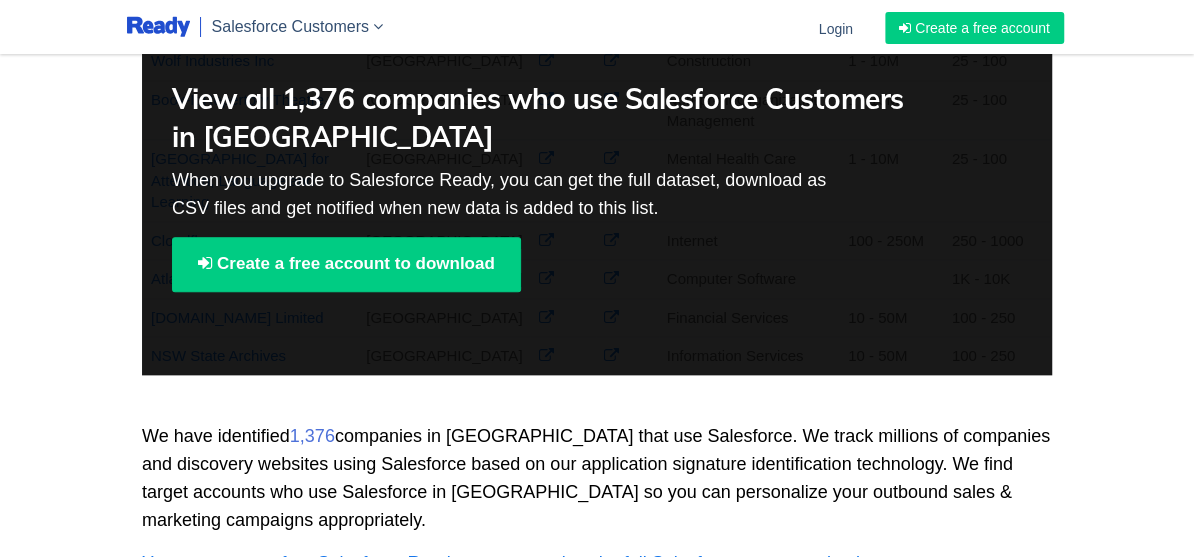 click on "1,376" at bounding box center [312, 436] 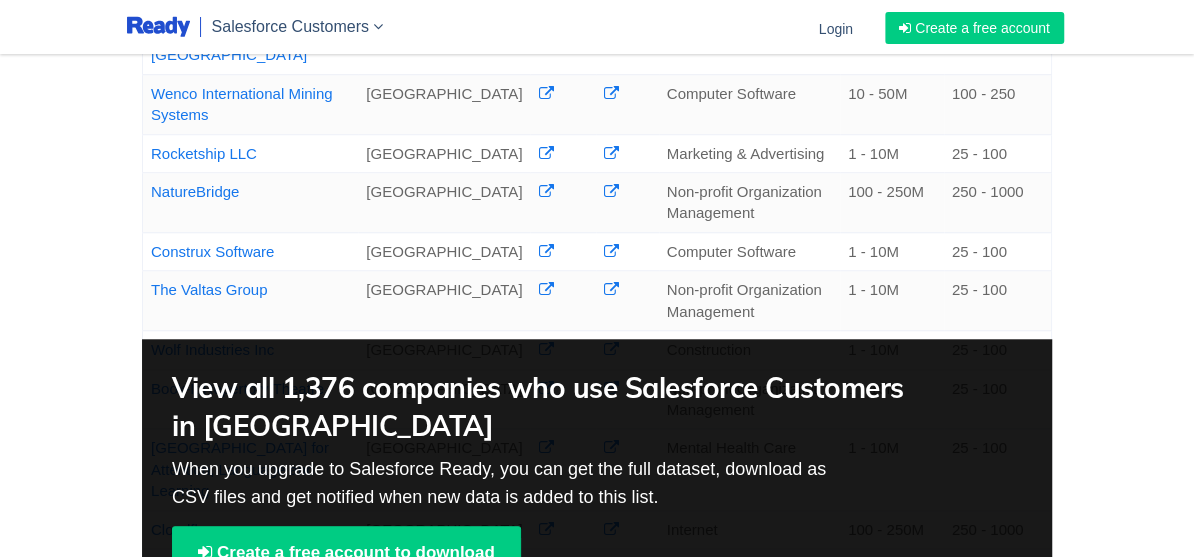 scroll, scrollTop: 700, scrollLeft: 0, axis: vertical 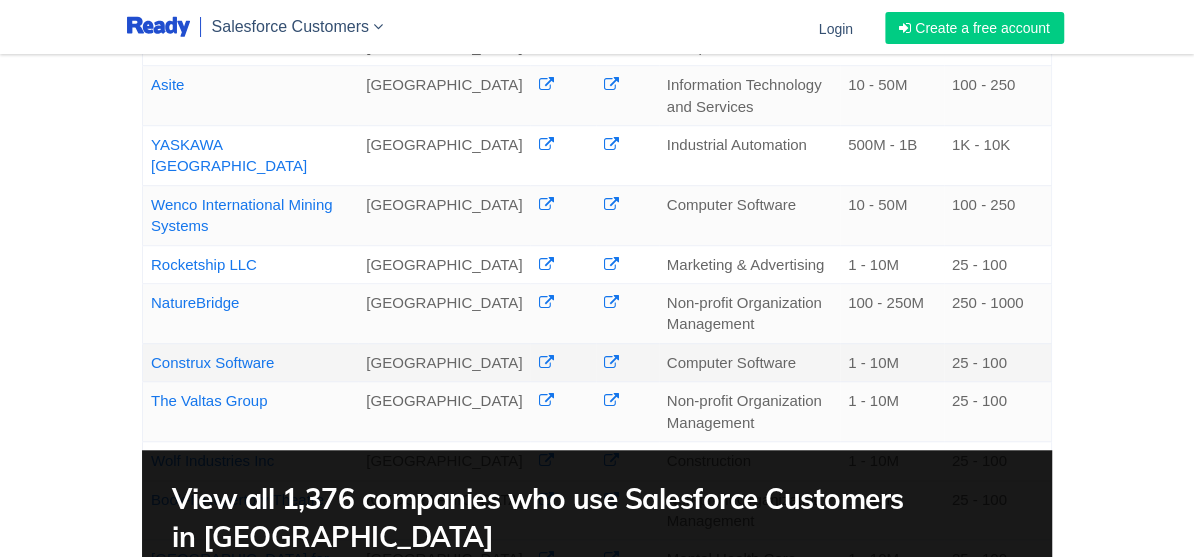 drag, startPoint x: 277, startPoint y: 284, endPoint x: 133, endPoint y: 286, distance: 144.01389 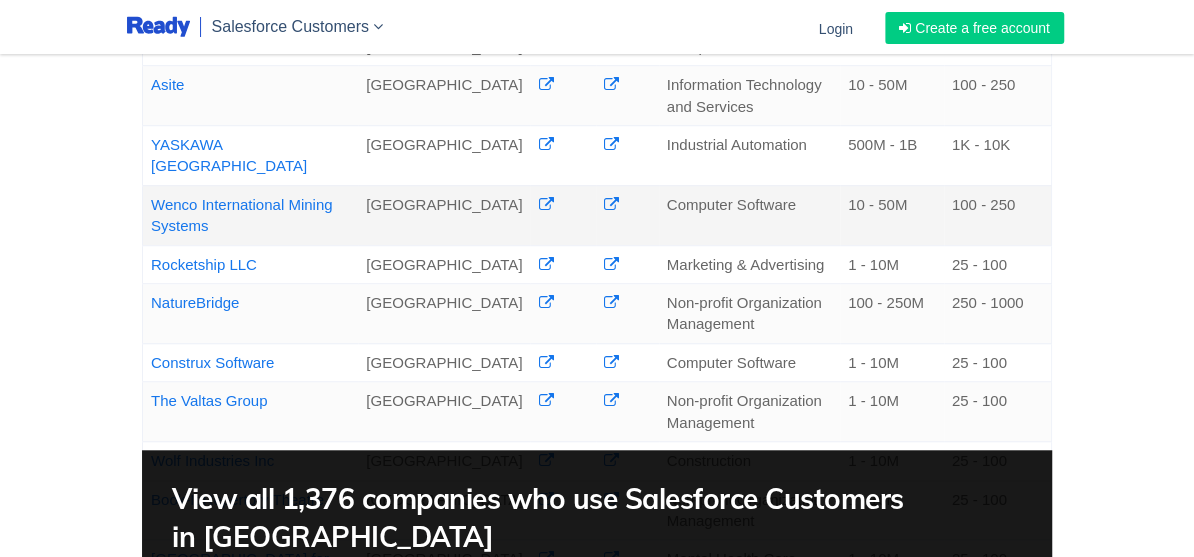 drag, startPoint x: 241, startPoint y: 150, endPoint x: 138, endPoint y: 122, distance: 106.738 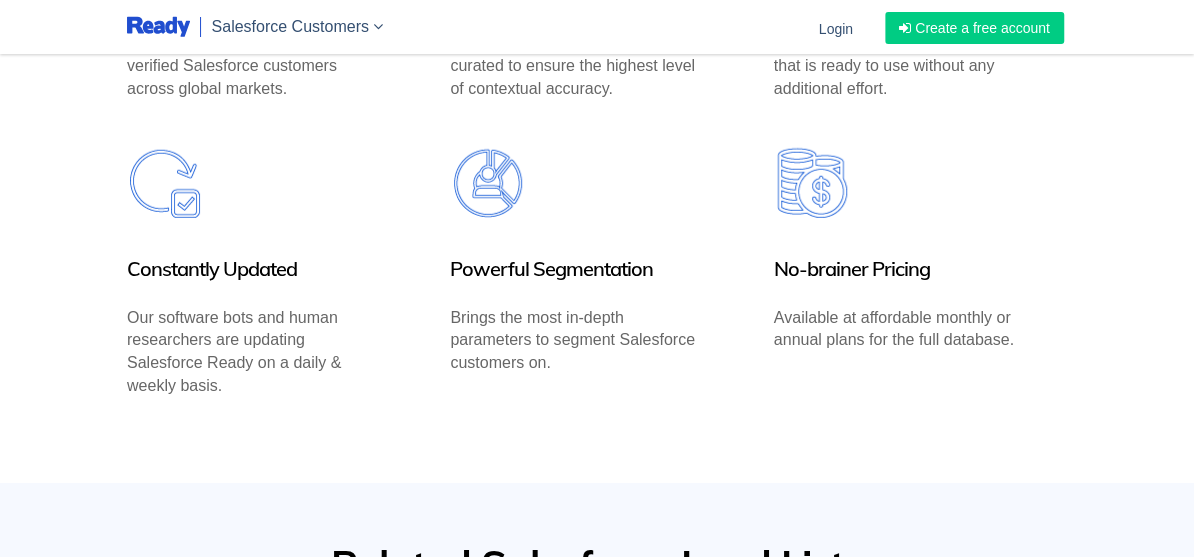 scroll, scrollTop: 3200, scrollLeft: 0, axis: vertical 